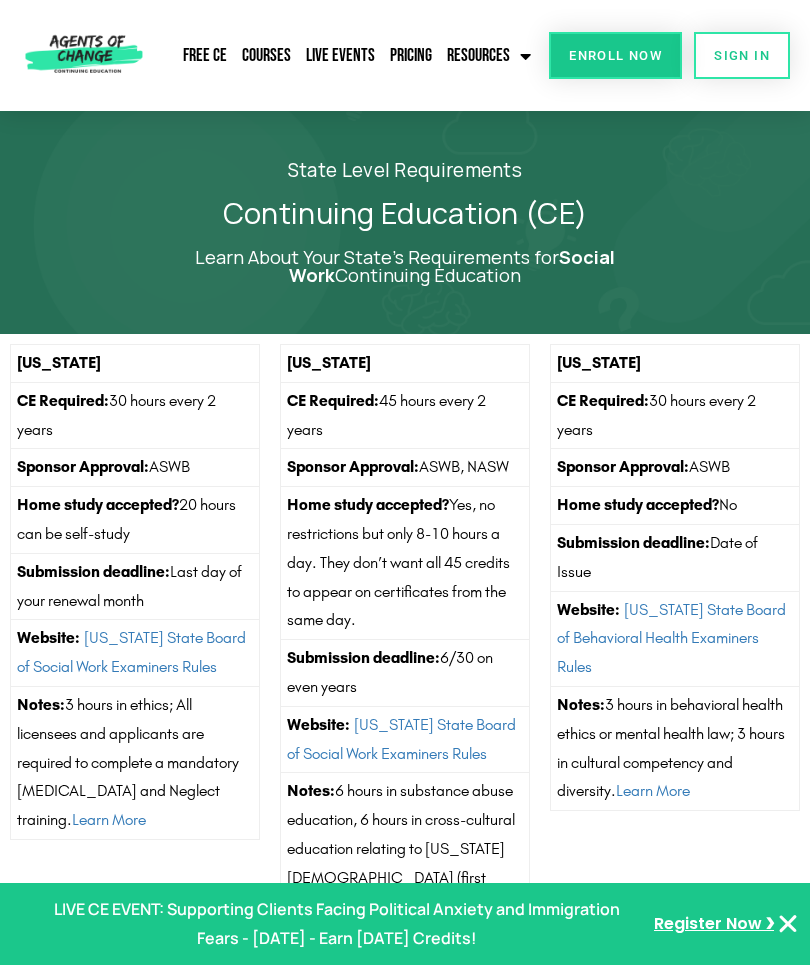 scroll, scrollTop: 1518, scrollLeft: 0, axis: vertical 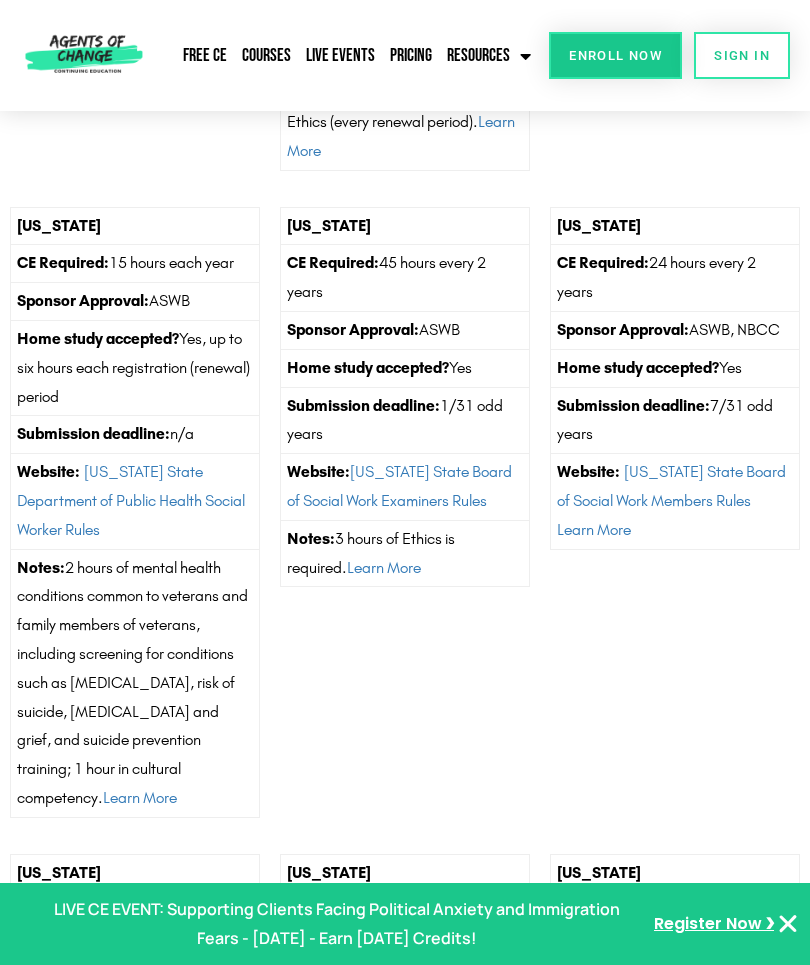 click on "Live Events" 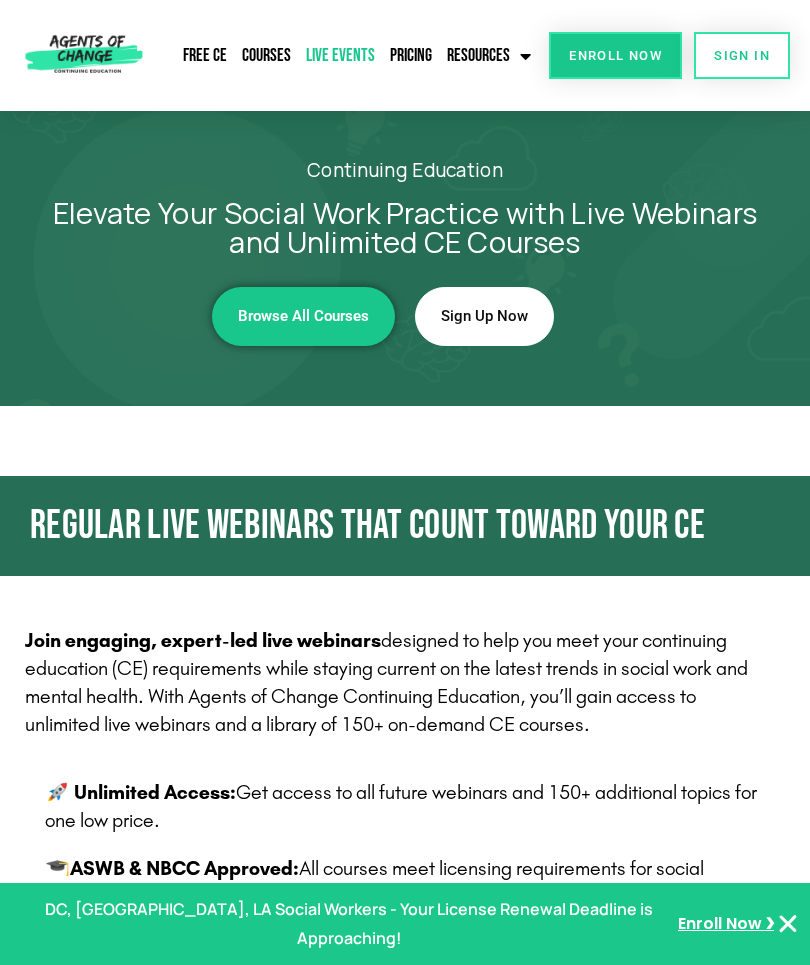 scroll, scrollTop: 0, scrollLeft: 0, axis: both 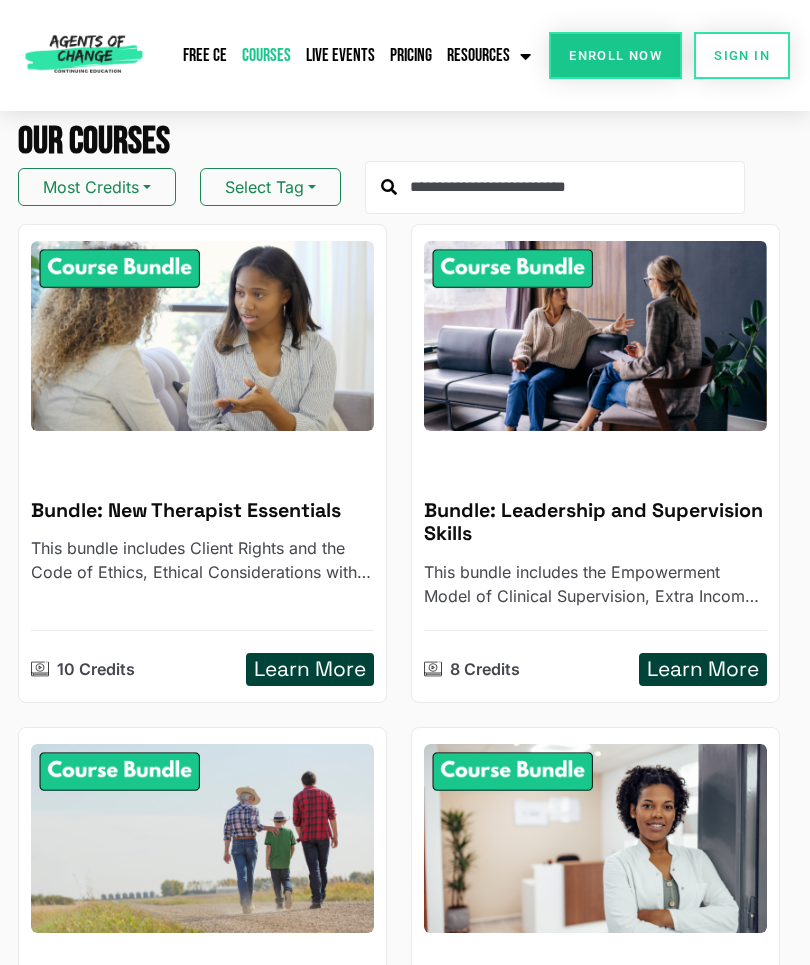 click at bounding box center (555, 188) 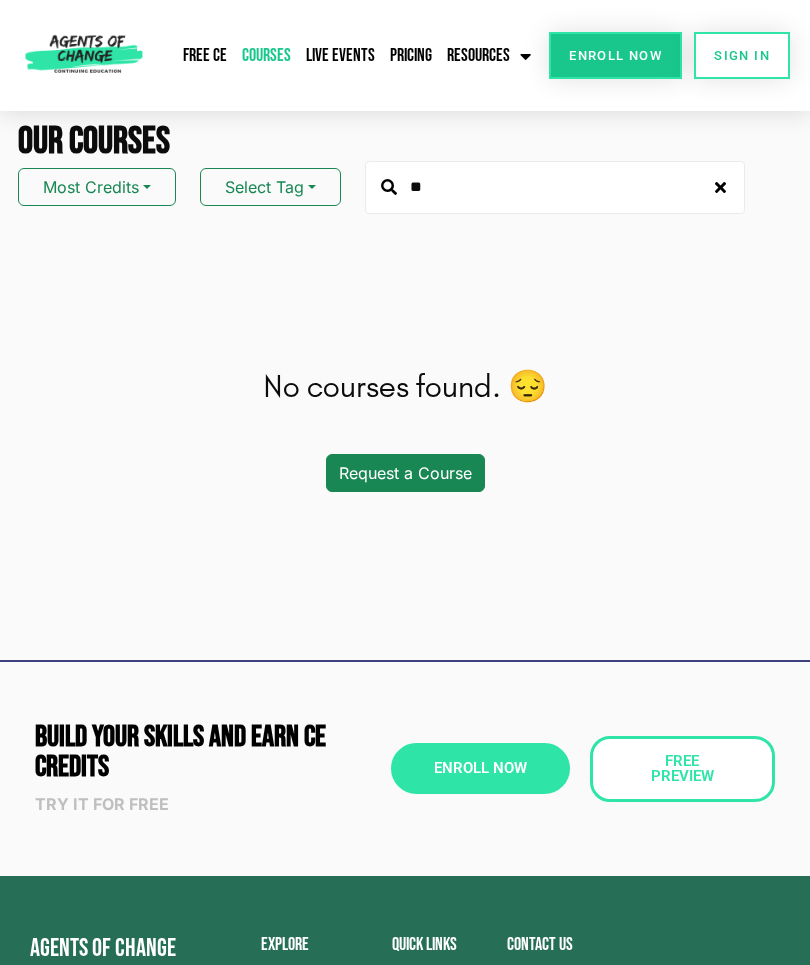 type on "*" 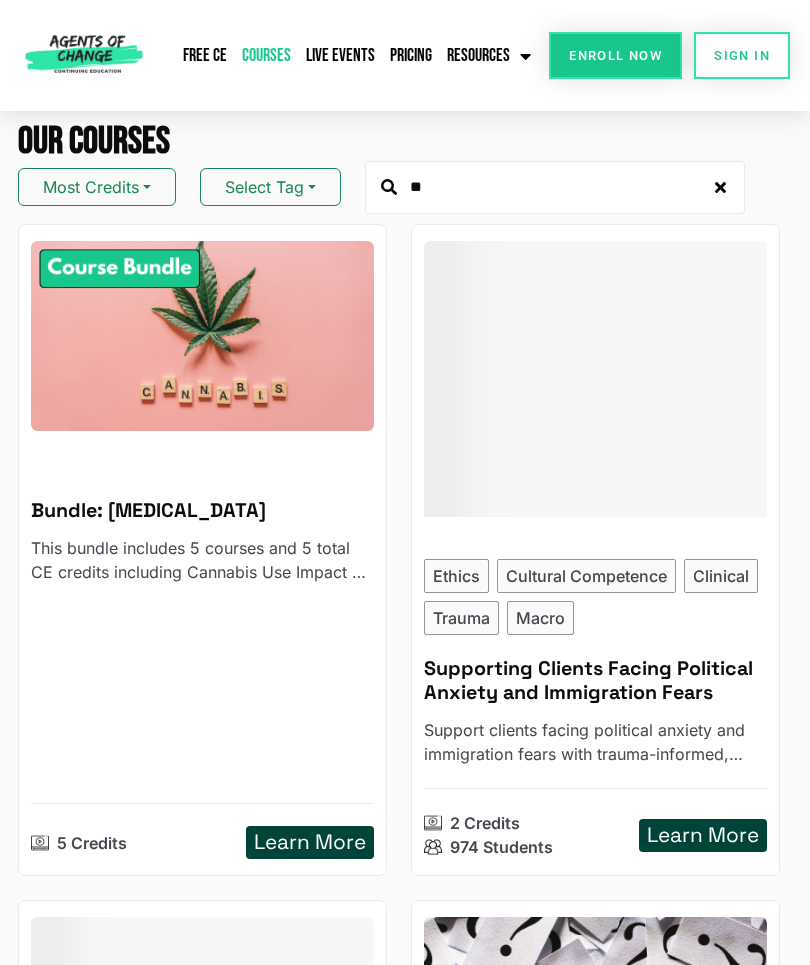 type on "*" 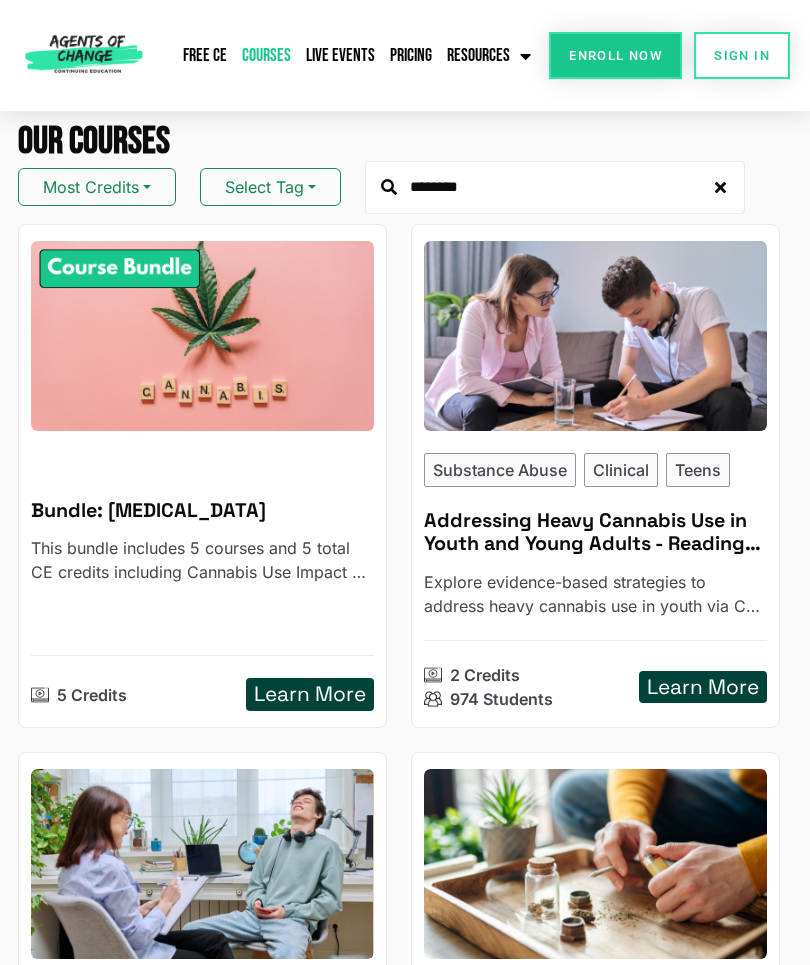 type on "********" 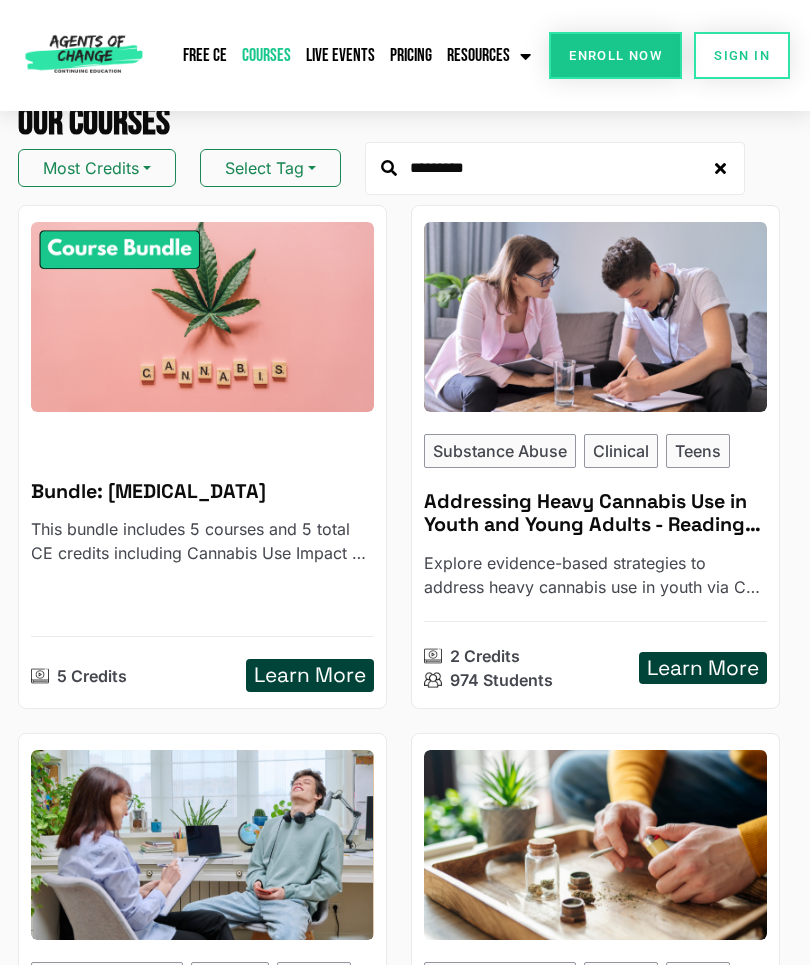 scroll, scrollTop: 0, scrollLeft: 0, axis: both 